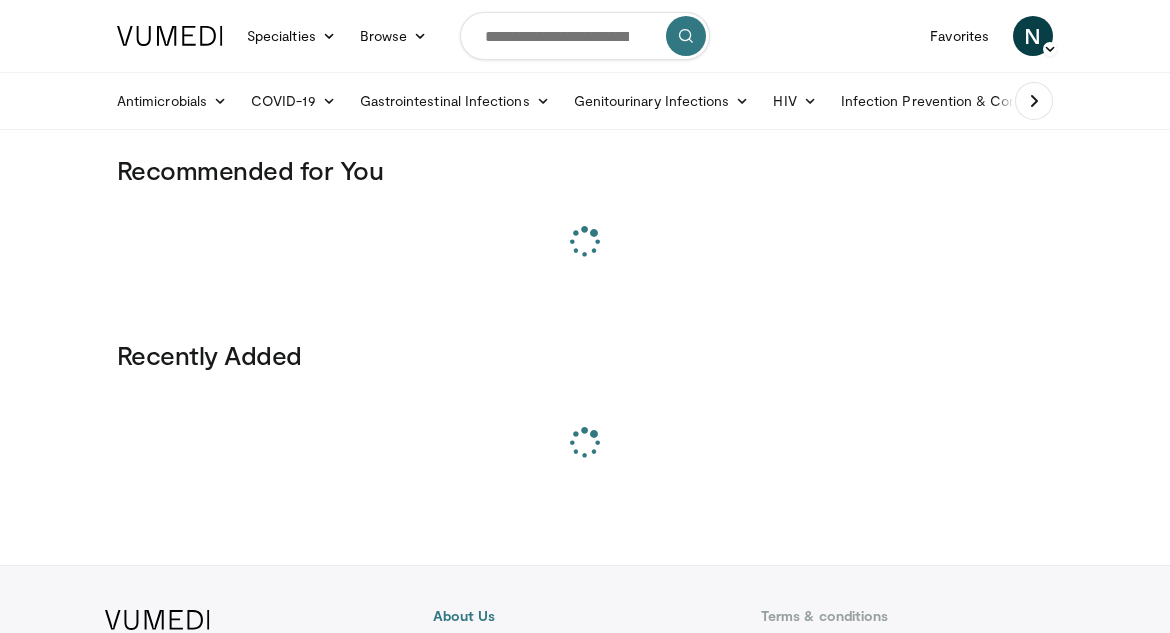 scroll, scrollTop: 0, scrollLeft: 0, axis: both 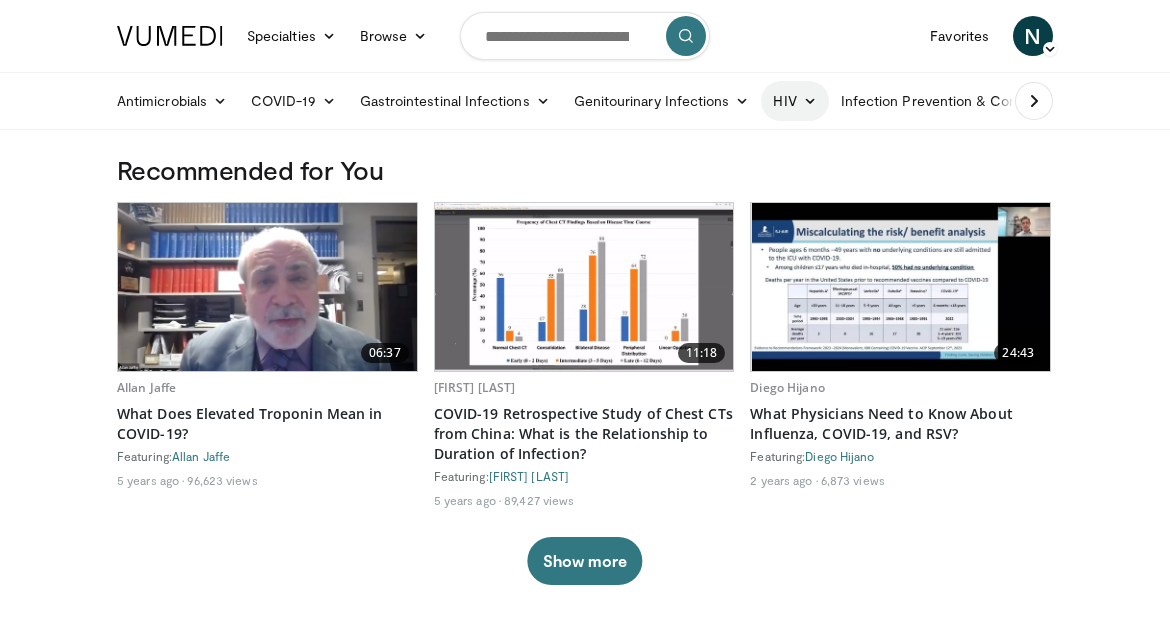 click on "HIV" at bounding box center [794, 101] 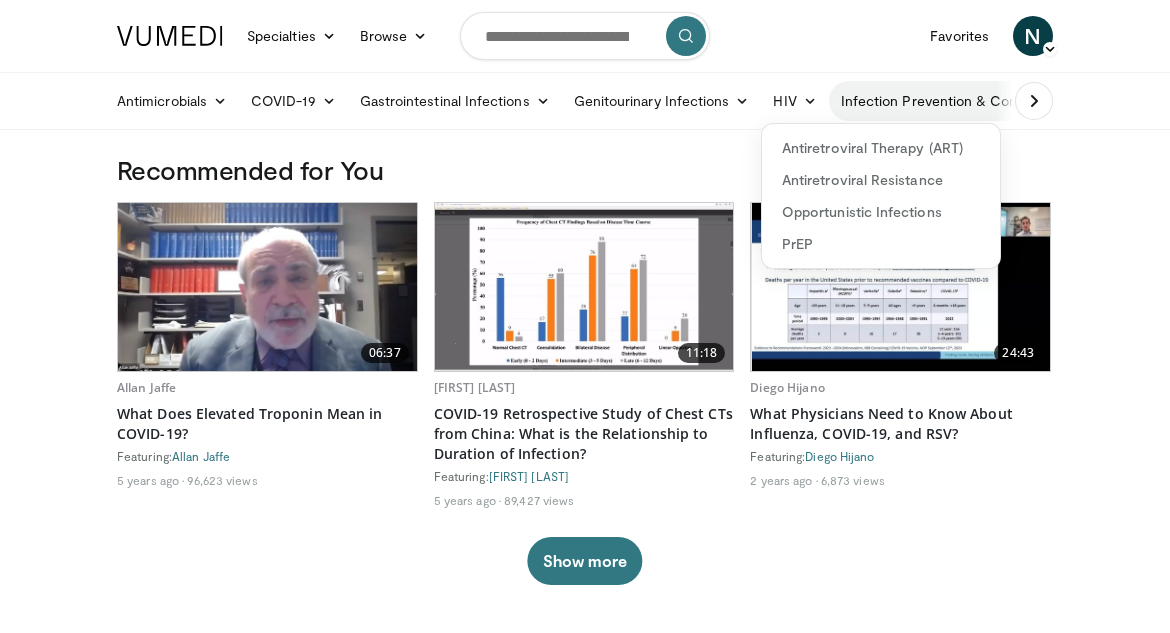 click on "Infection Prevention & Control" at bounding box center (950, 101) 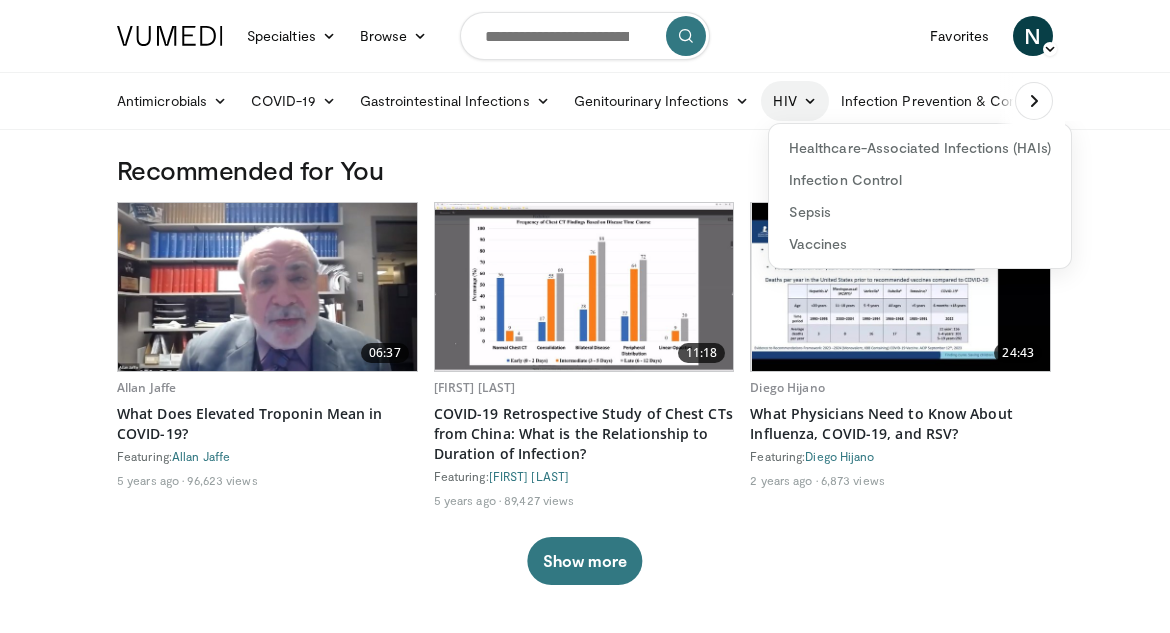 click on "HIV" at bounding box center (794, 101) 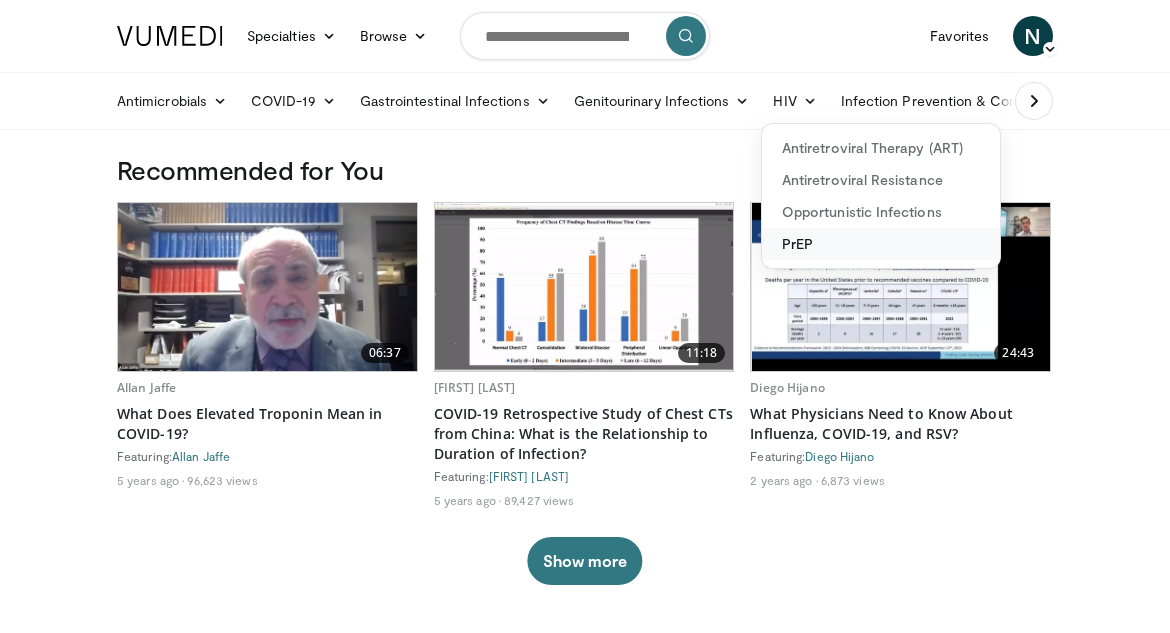 click on "PrEP" at bounding box center [881, 244] 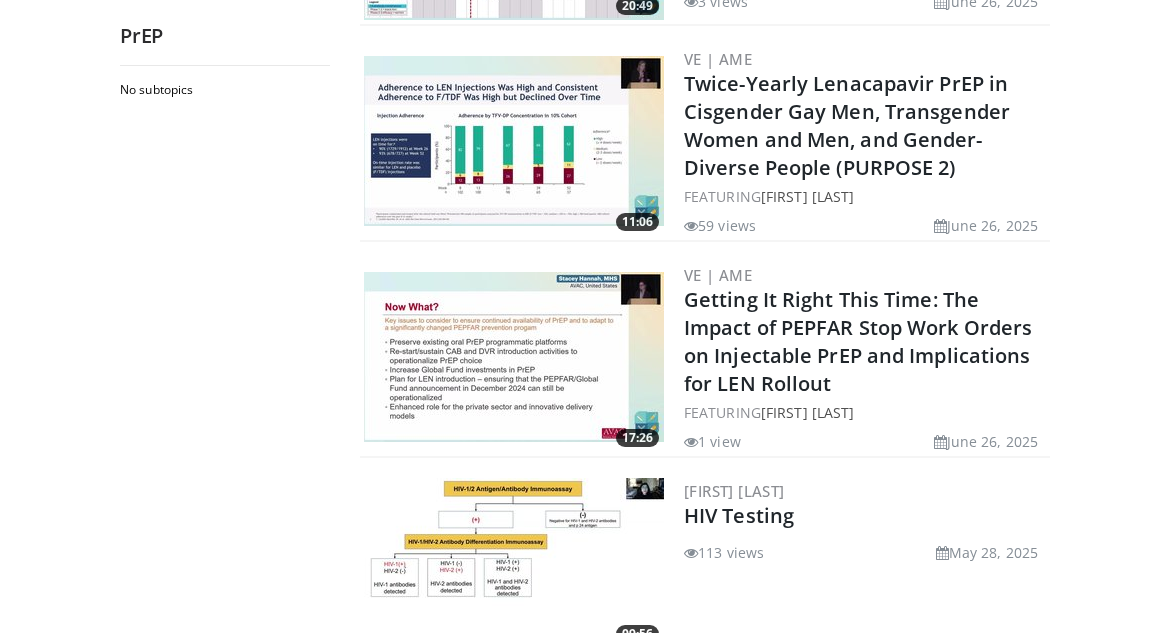 scroll, scrollTop: 1100, scrollLeft: 0, axis: vertical 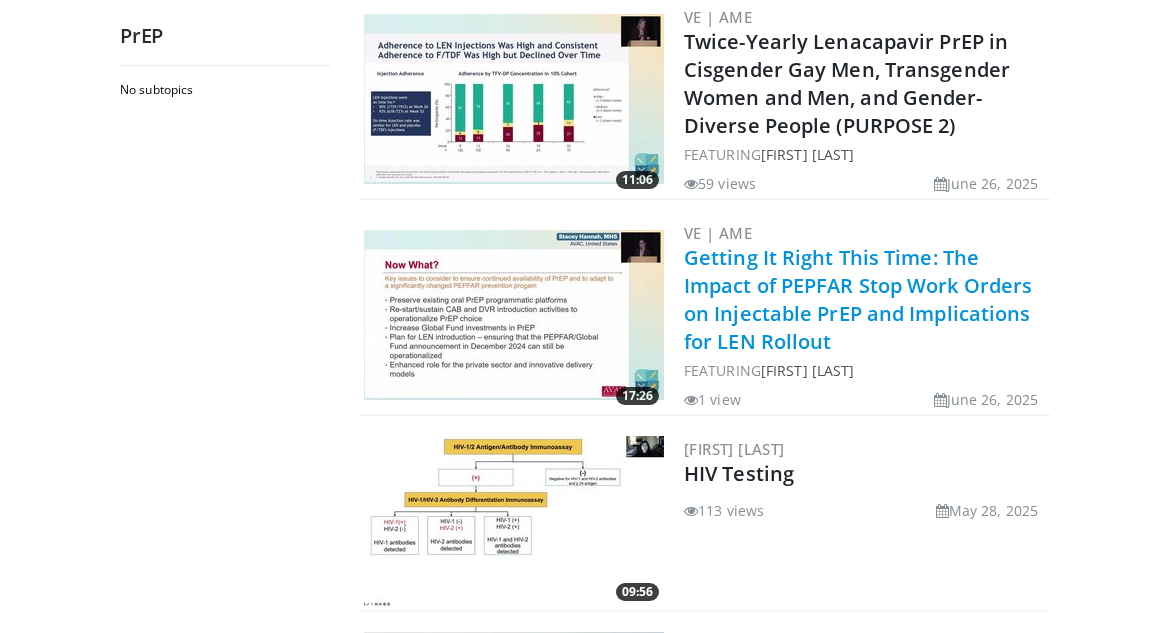 click on "Getting It Right This Time: The Impact of PEPFAR Stop Work Orders on Injectable PrEP and Implications for LEN Rollout" at bounding box center [858, 299] 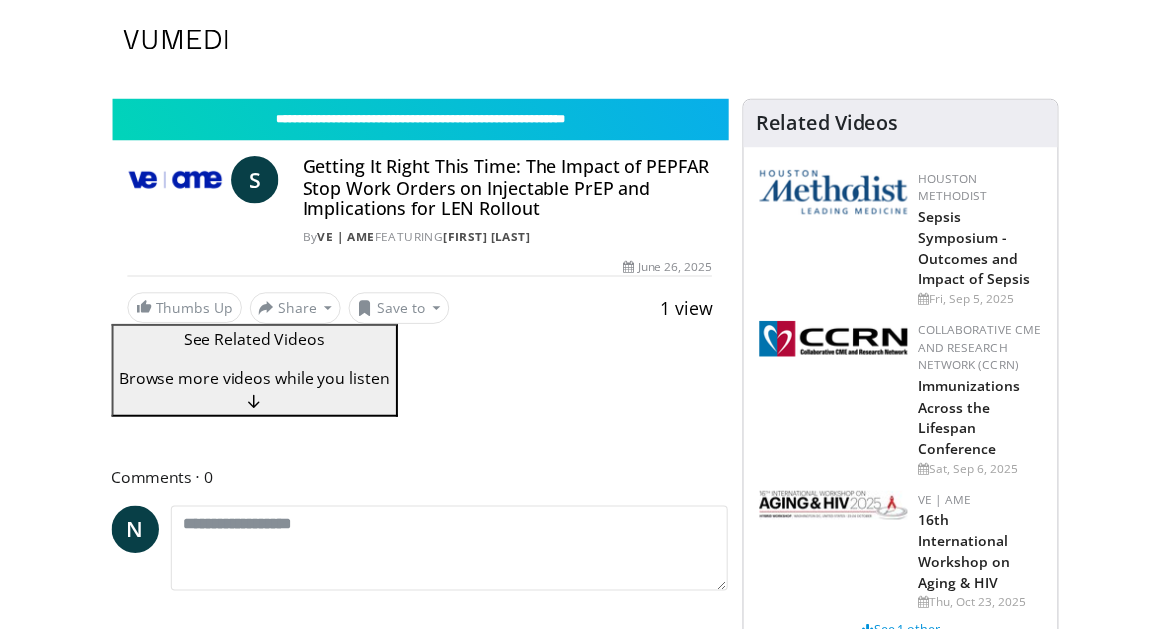 scroll, scrollTop: 0, scrollLeft: 0, axis: both 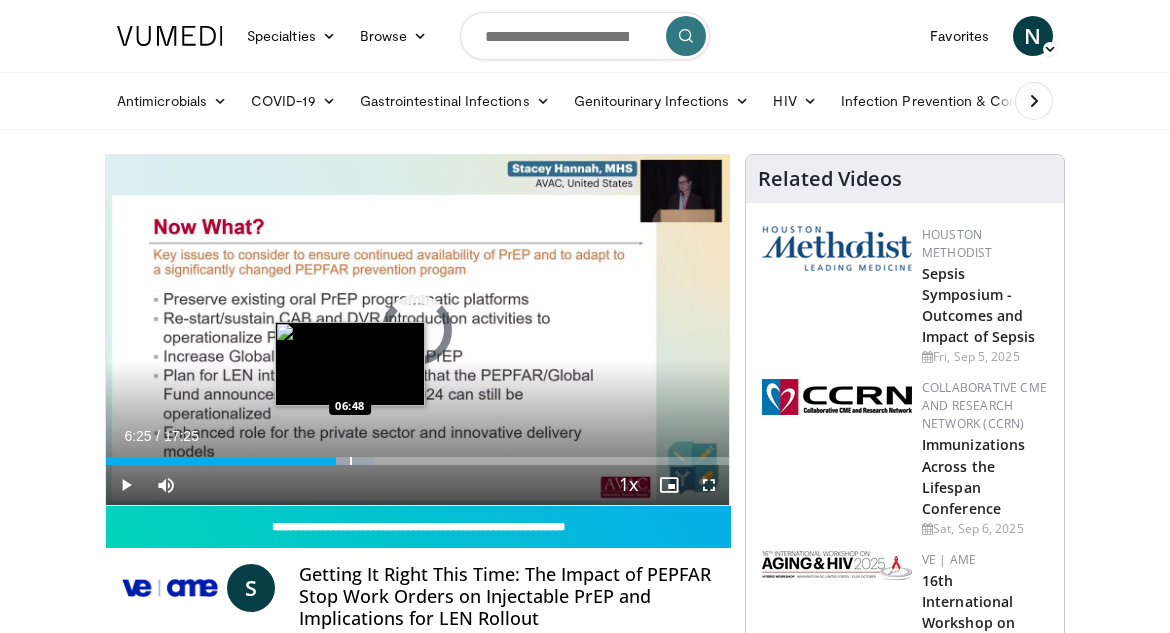 click on "Loaded :  42.97% 06:25 06:48" at bounding box center [417, 455] 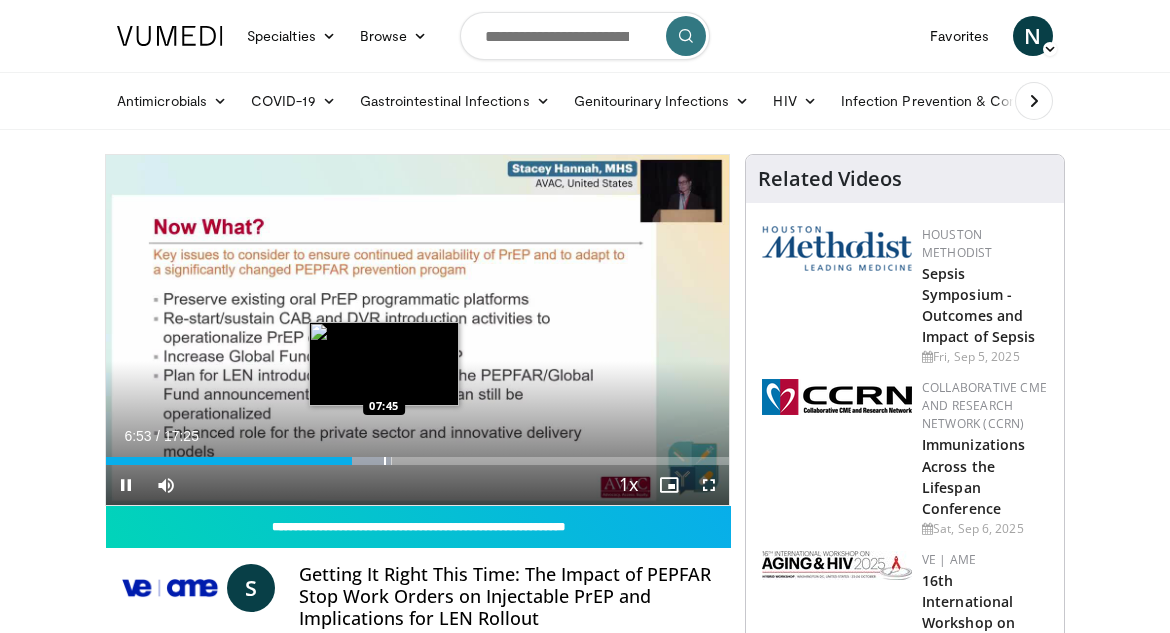 click on "Loaded :  45.83% 06:53 07:45" at bounding box center (417, 455) 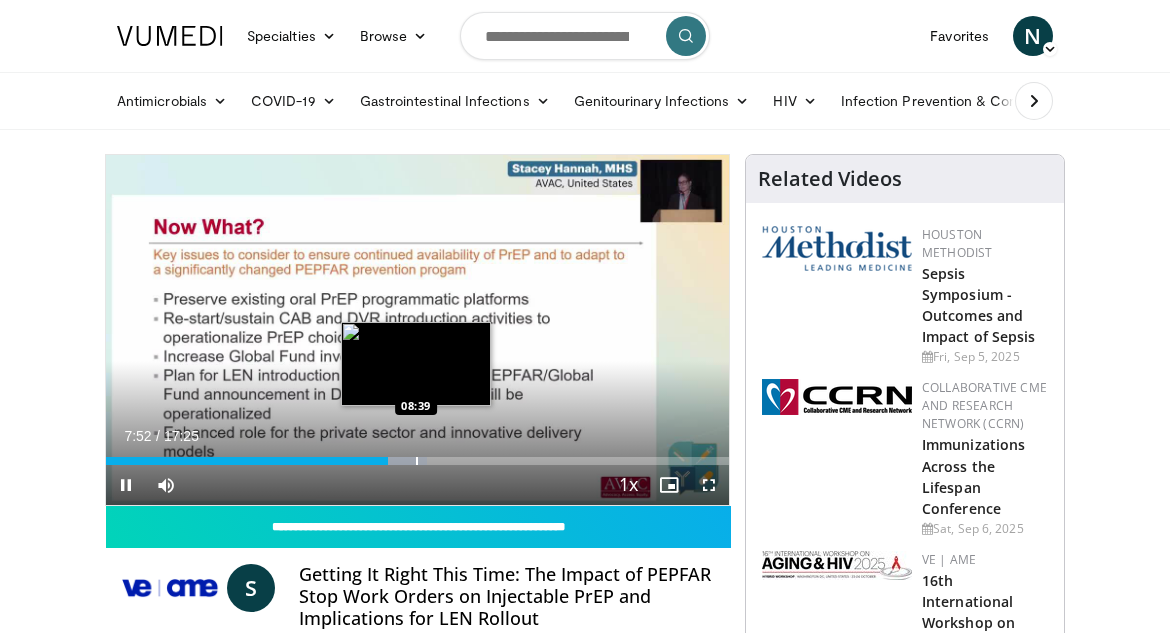 click at bounding box center (398, 461) 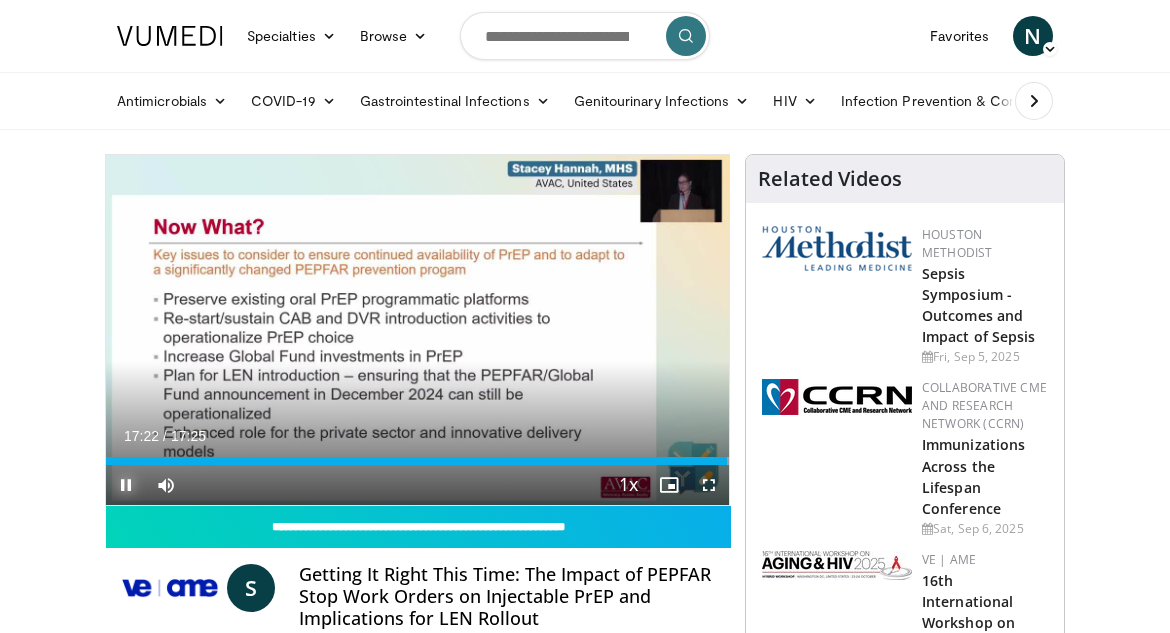 click at bounding box center [126, 485] 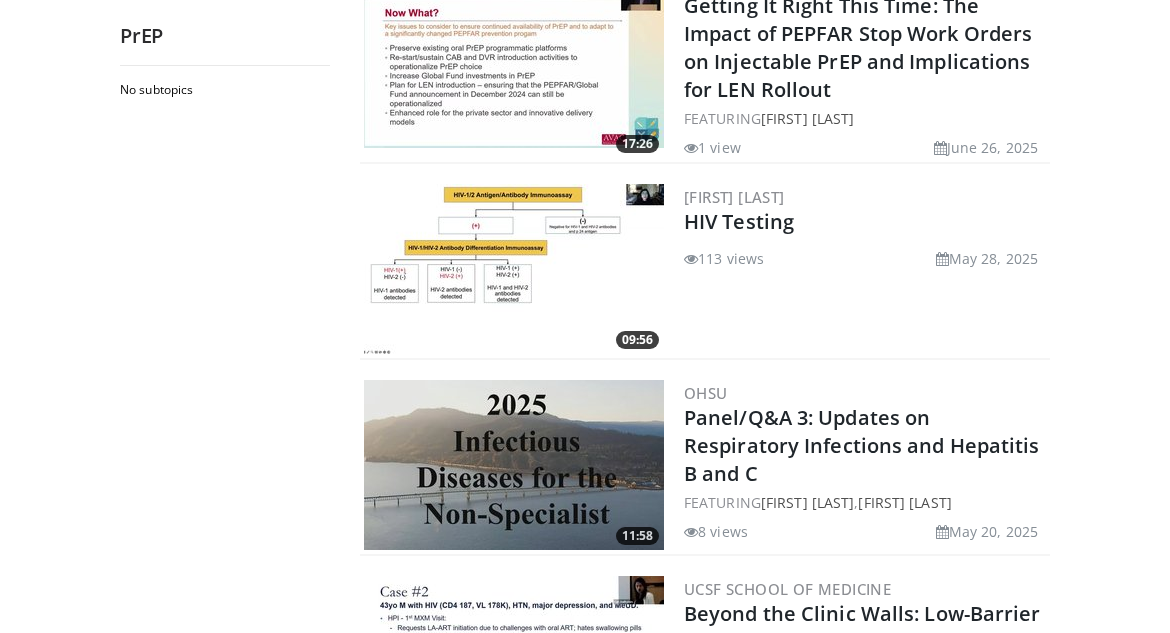 scroll, scrollTop: 1300, scrollLeft: 0, axis: vertical 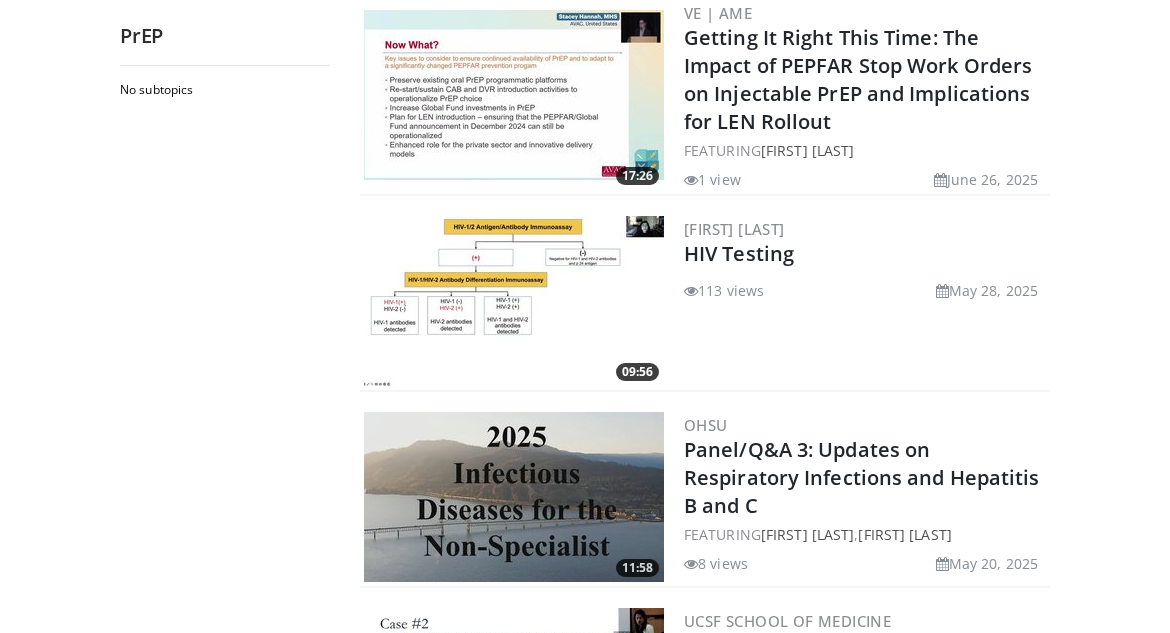 click at bounding box center (514, 301) 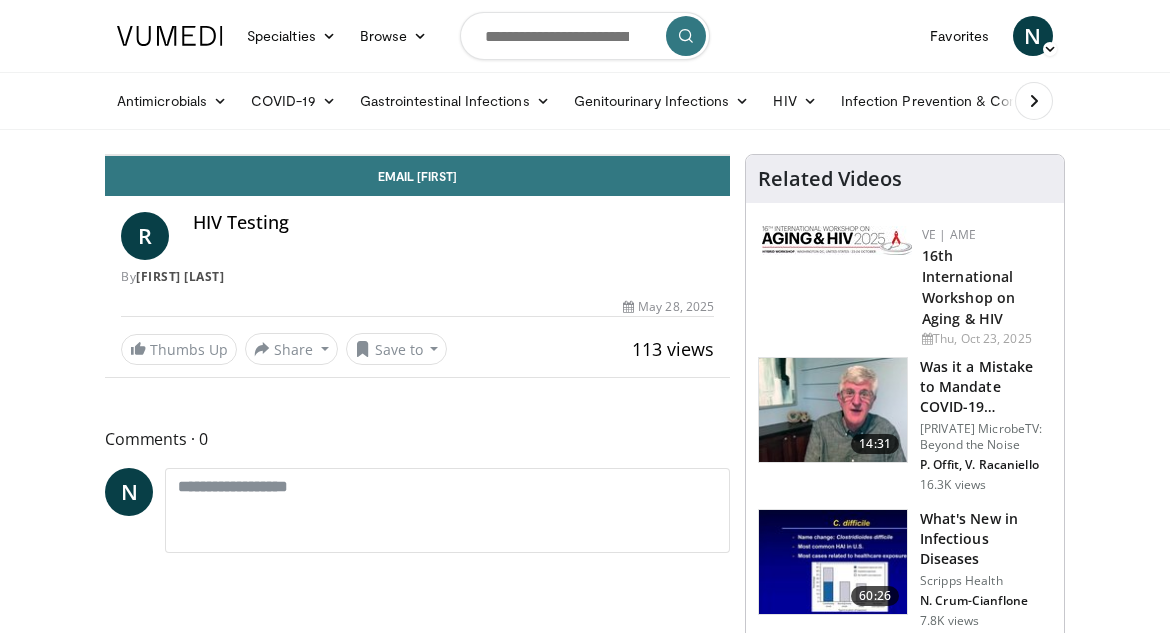 scroll, scrollTop: 0, scrollLeft: 0, axis: both 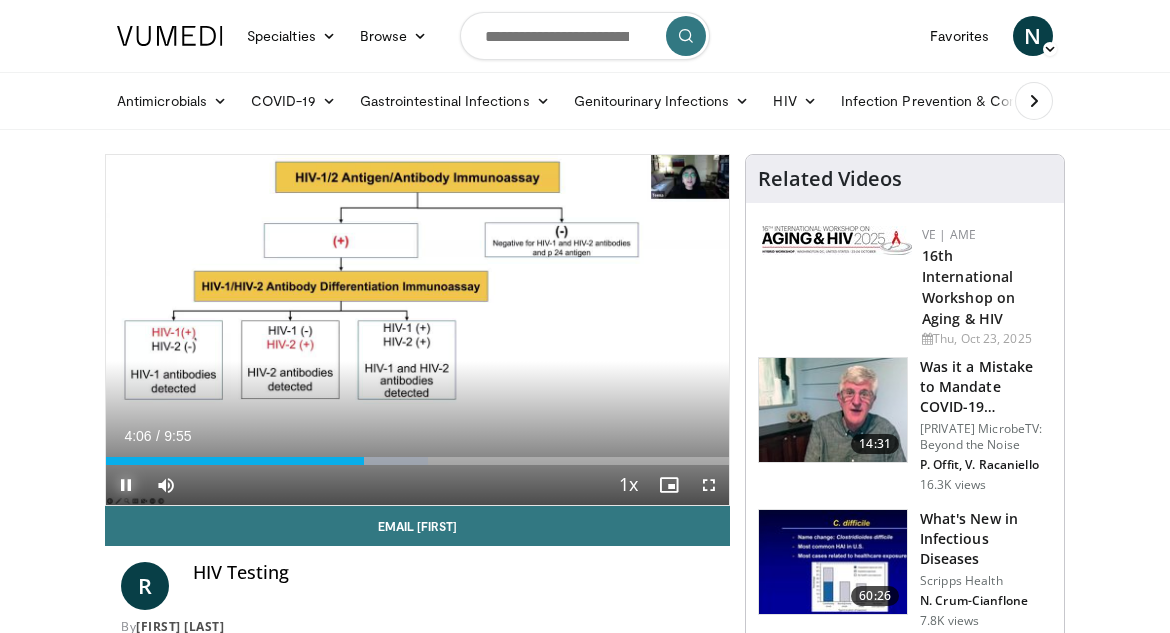 click at bounding box center [126, 485] 